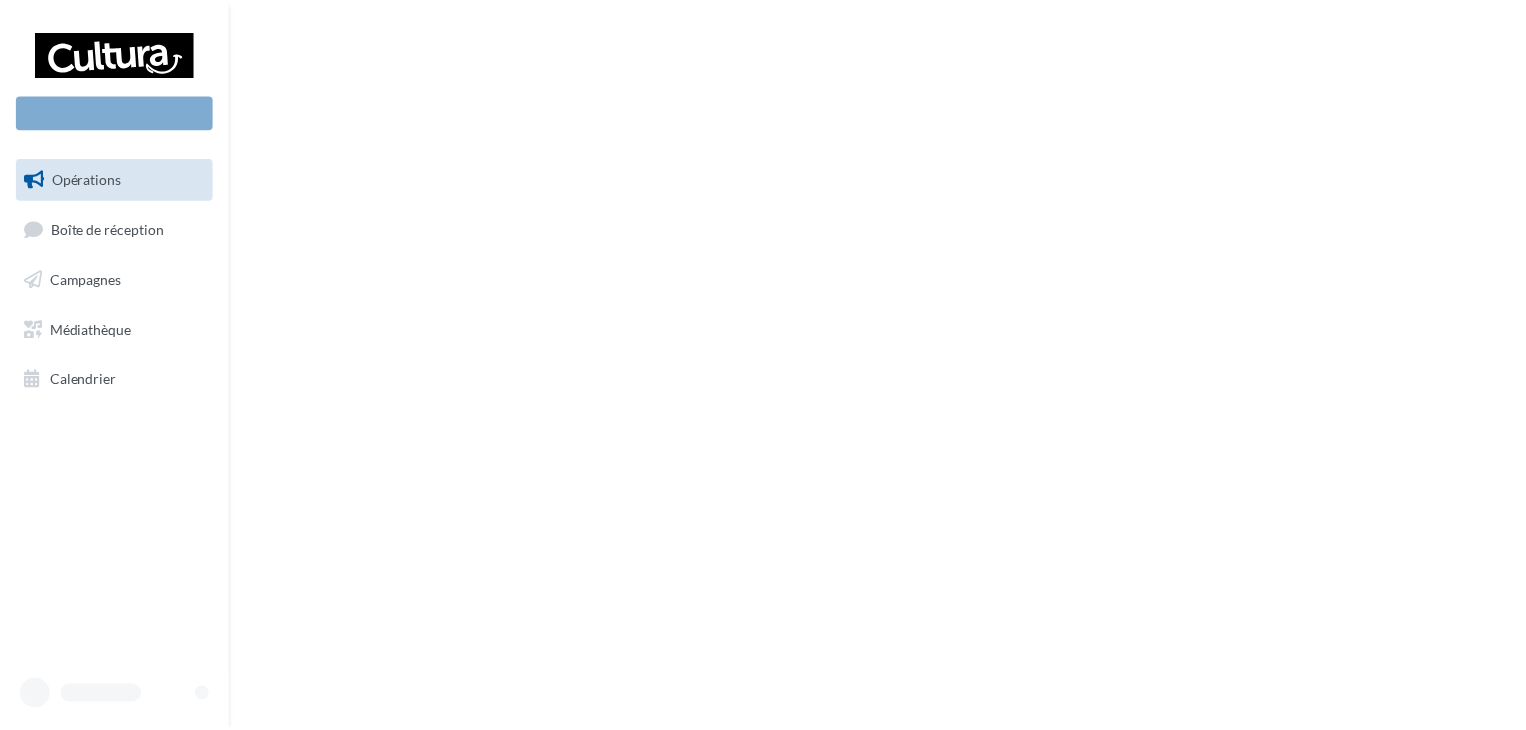 scroll, scrollTop: 0, scrollLeft: 0, axis: both 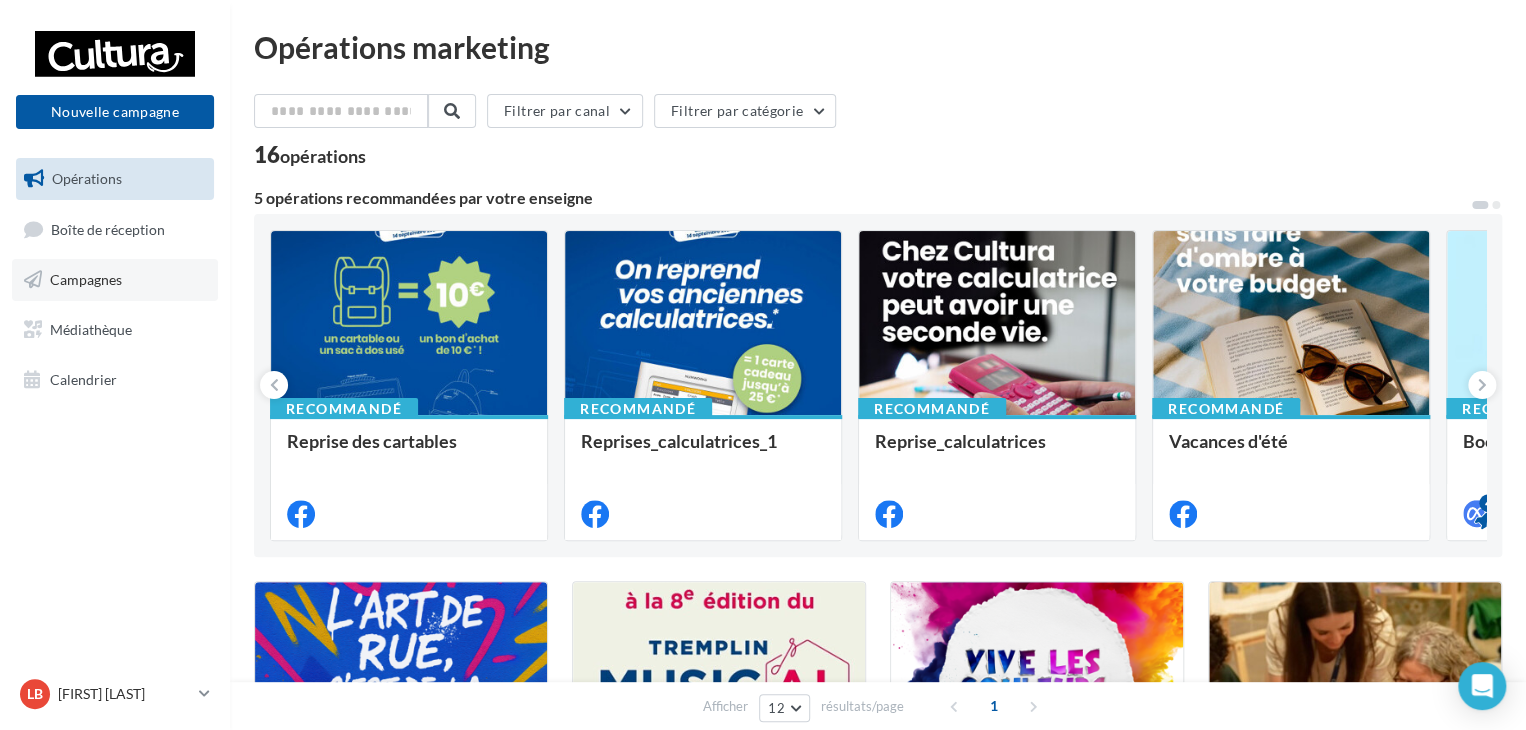 click on "Campagnes" at bounding box center (115, 280) 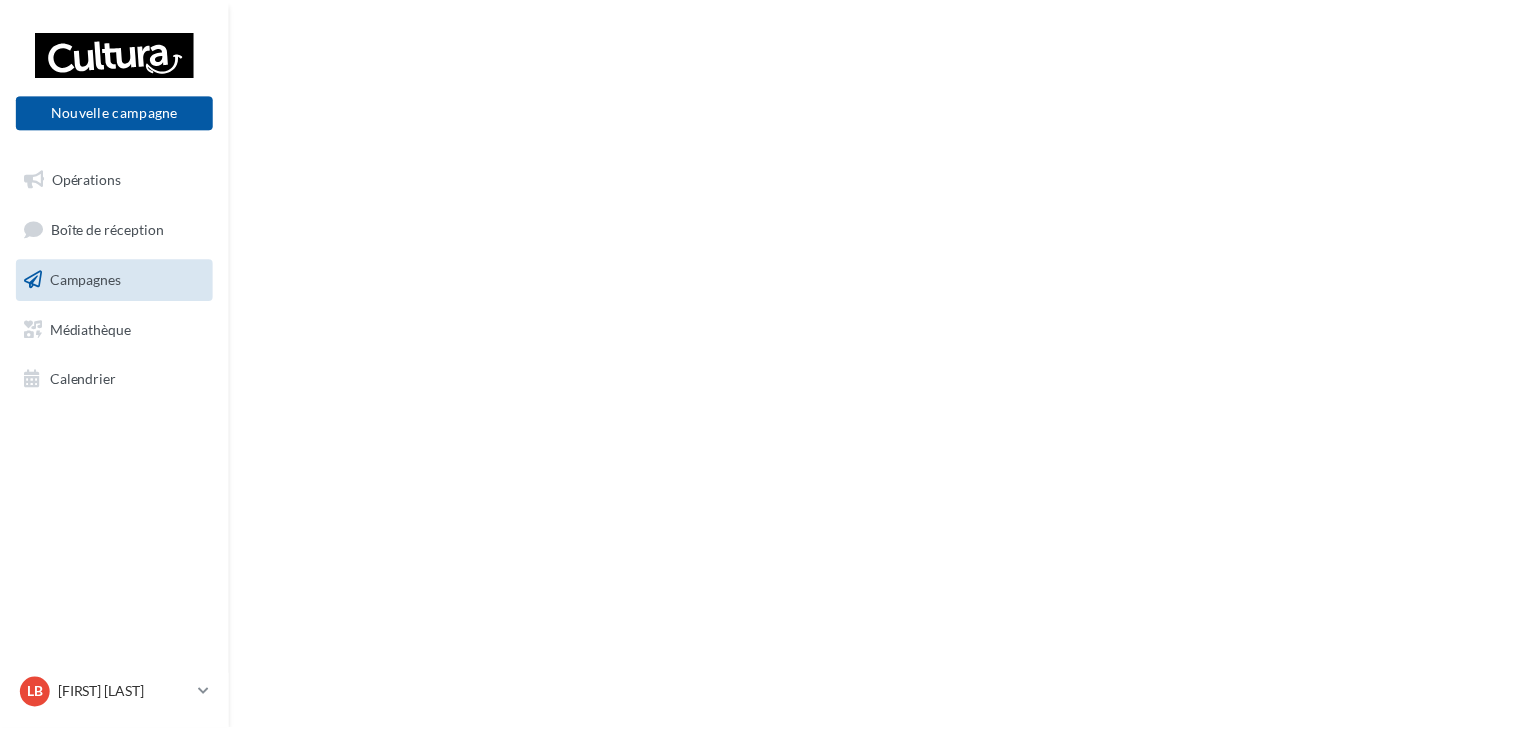 scroll, scrollTop: 0, scrollLeft: 0, axis: both 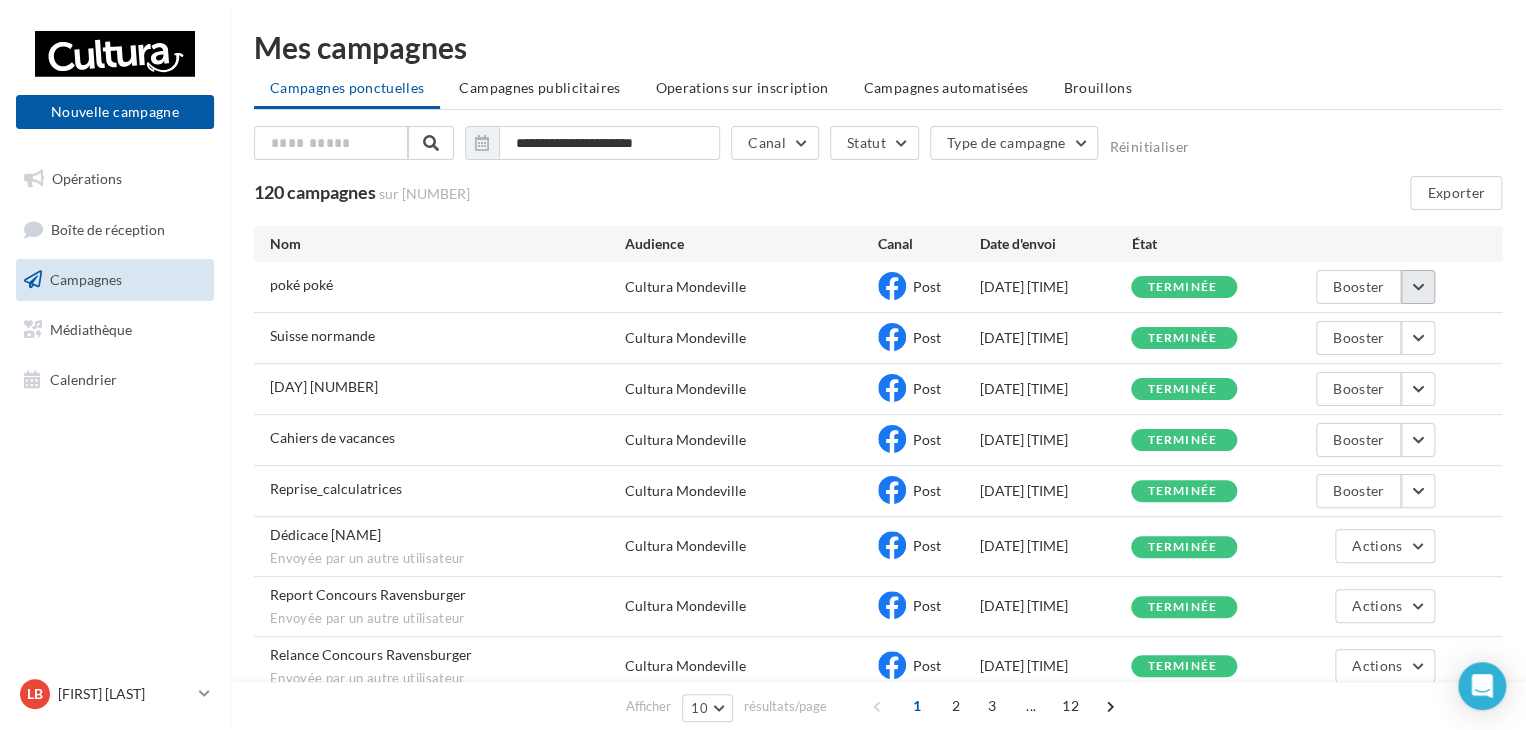 click at bounding box center [1418, 287] 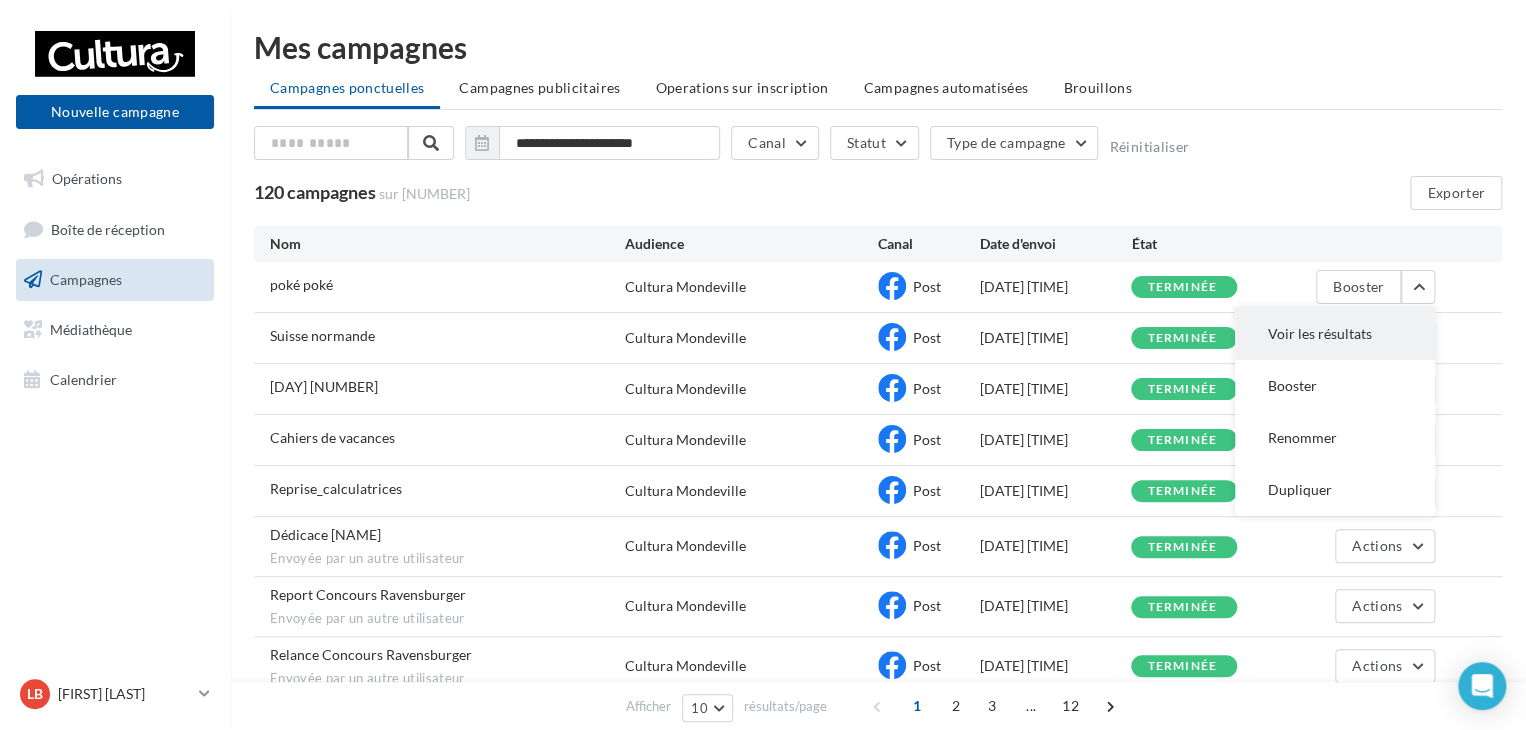 click on "Voir les résultats" at bounding box center [1335, 334] 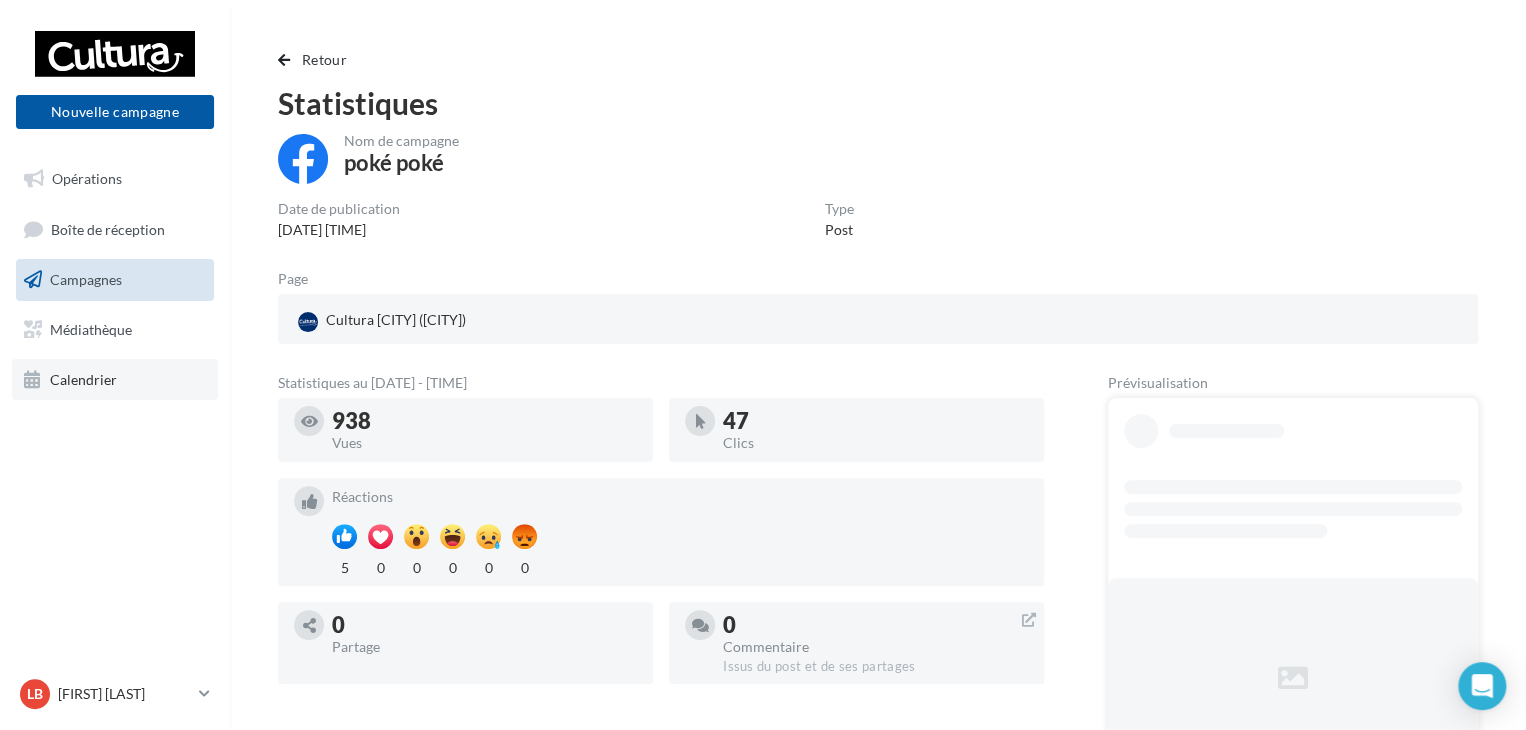 click on "Calendrier" at bounding box center (115, 380) 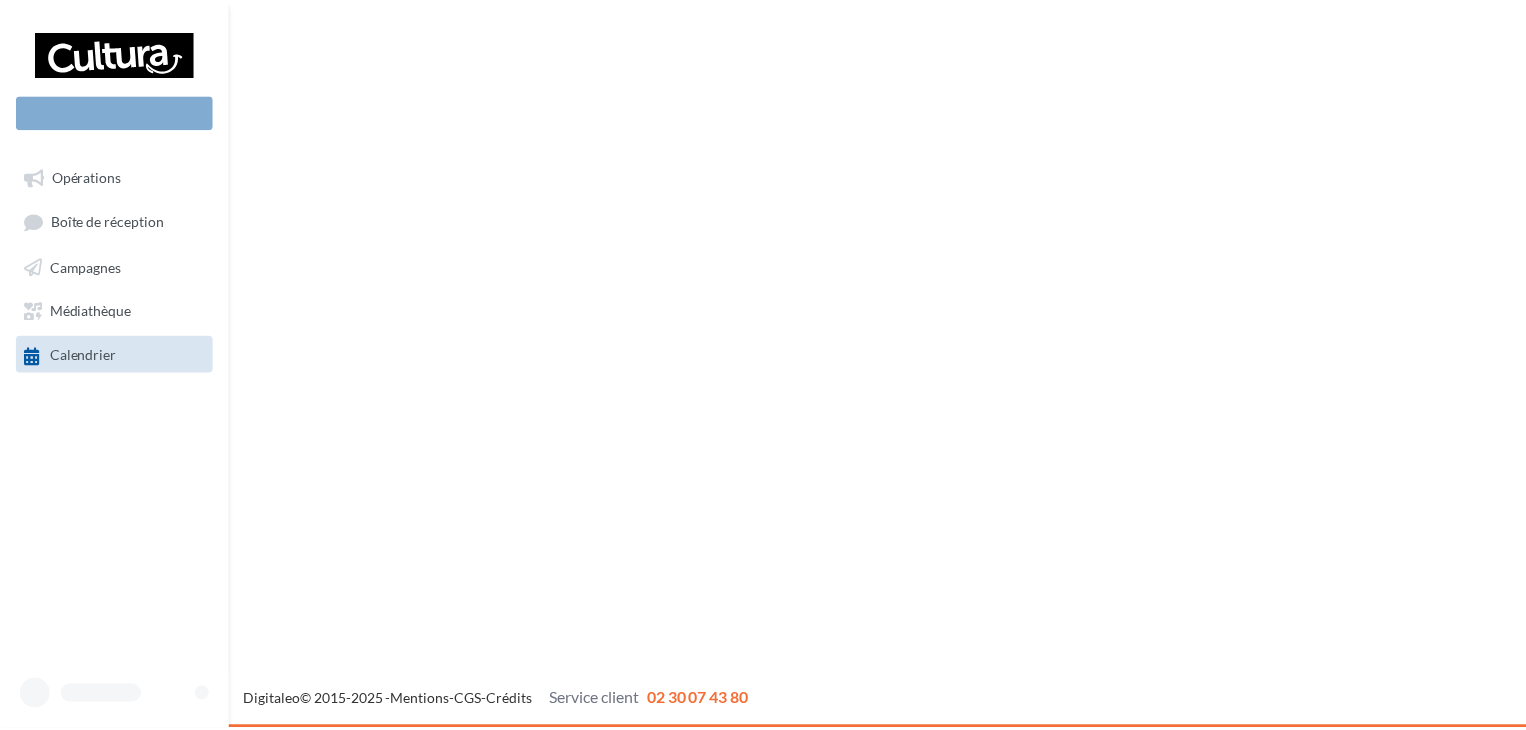 scroll, scrollTop: 0, scrollLeft: 0, axis: both 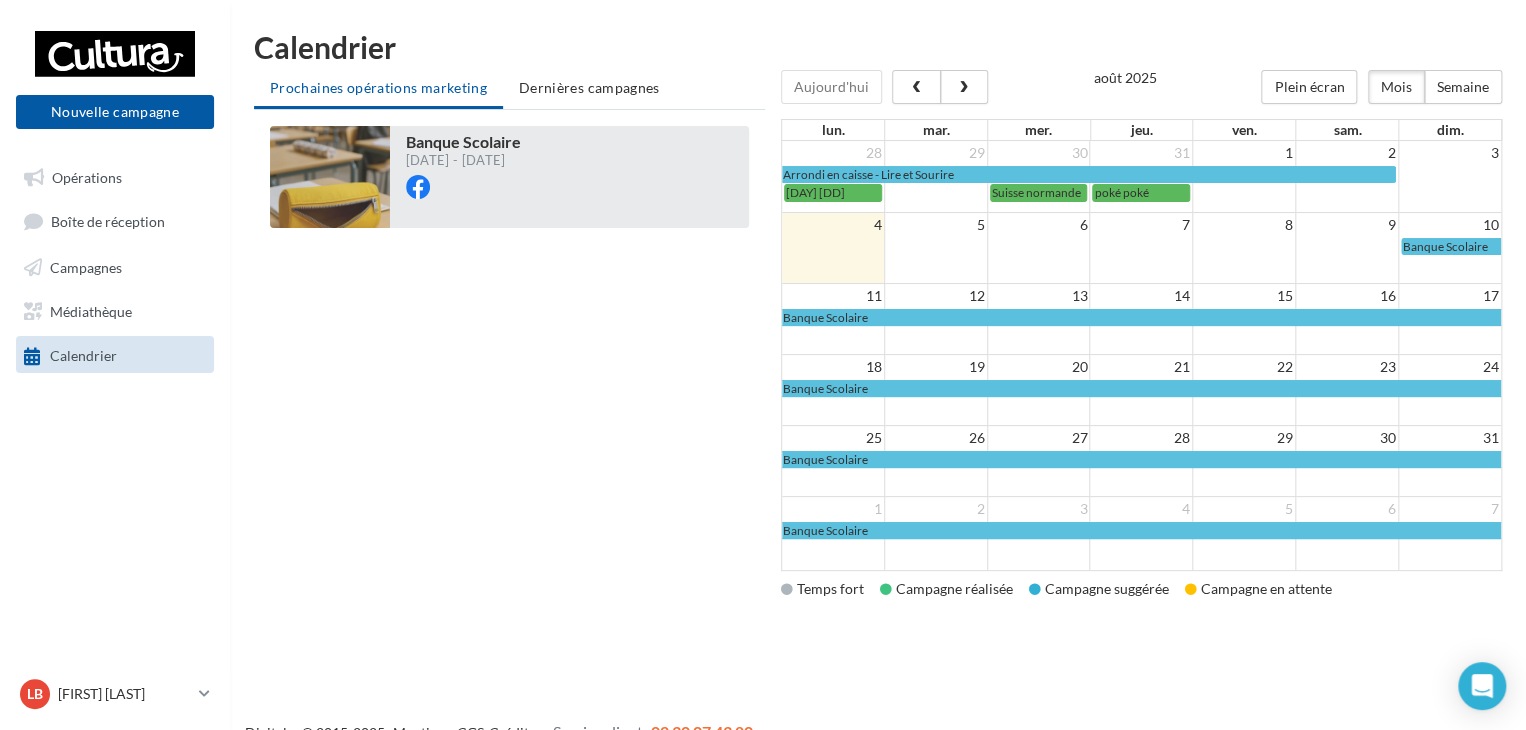 click at bounding box center [463, 197] 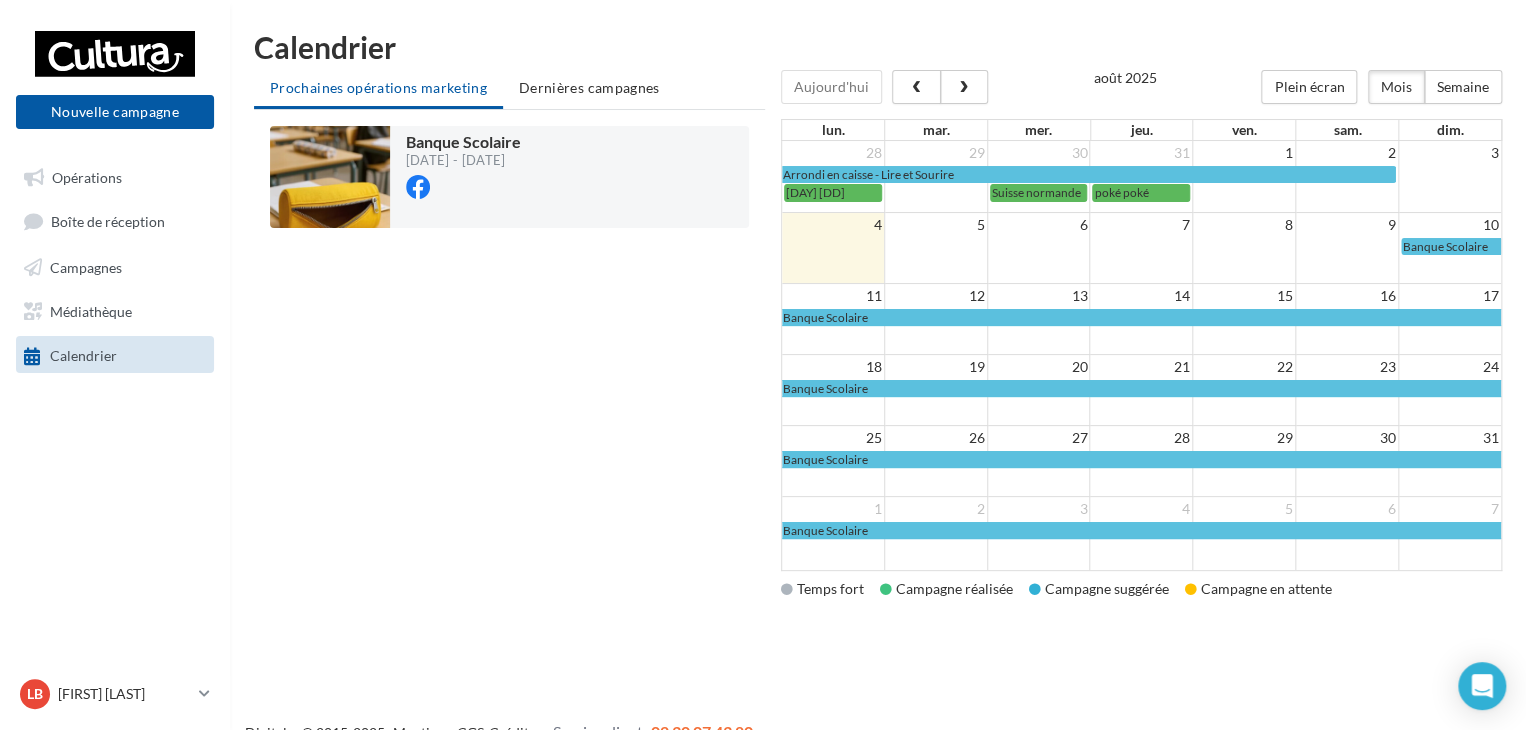 click on "Banque Scolaire  10/08/2025 - 09/09/2025 Chargement '" at bounding box center (509, 360) 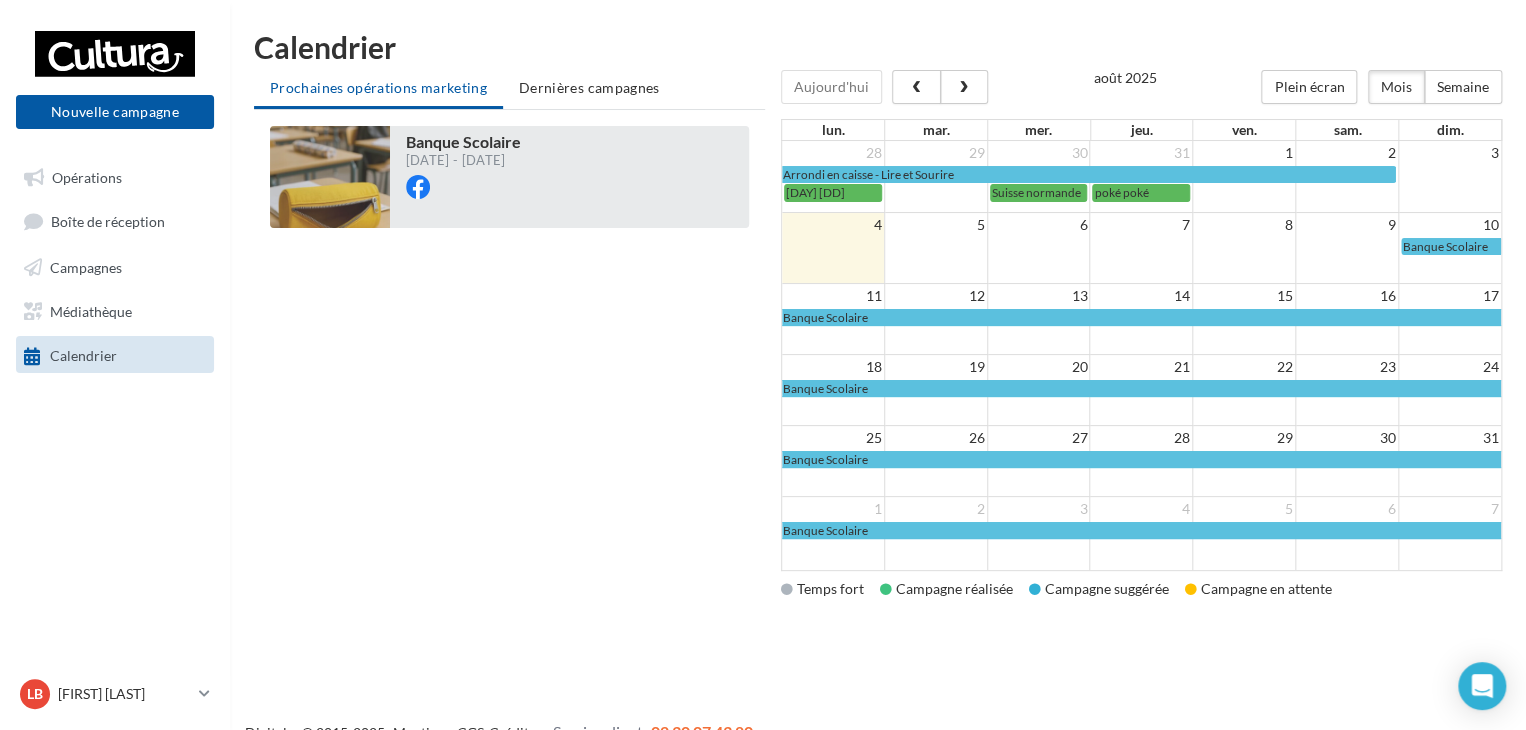 click at bounding box center [330, 177] 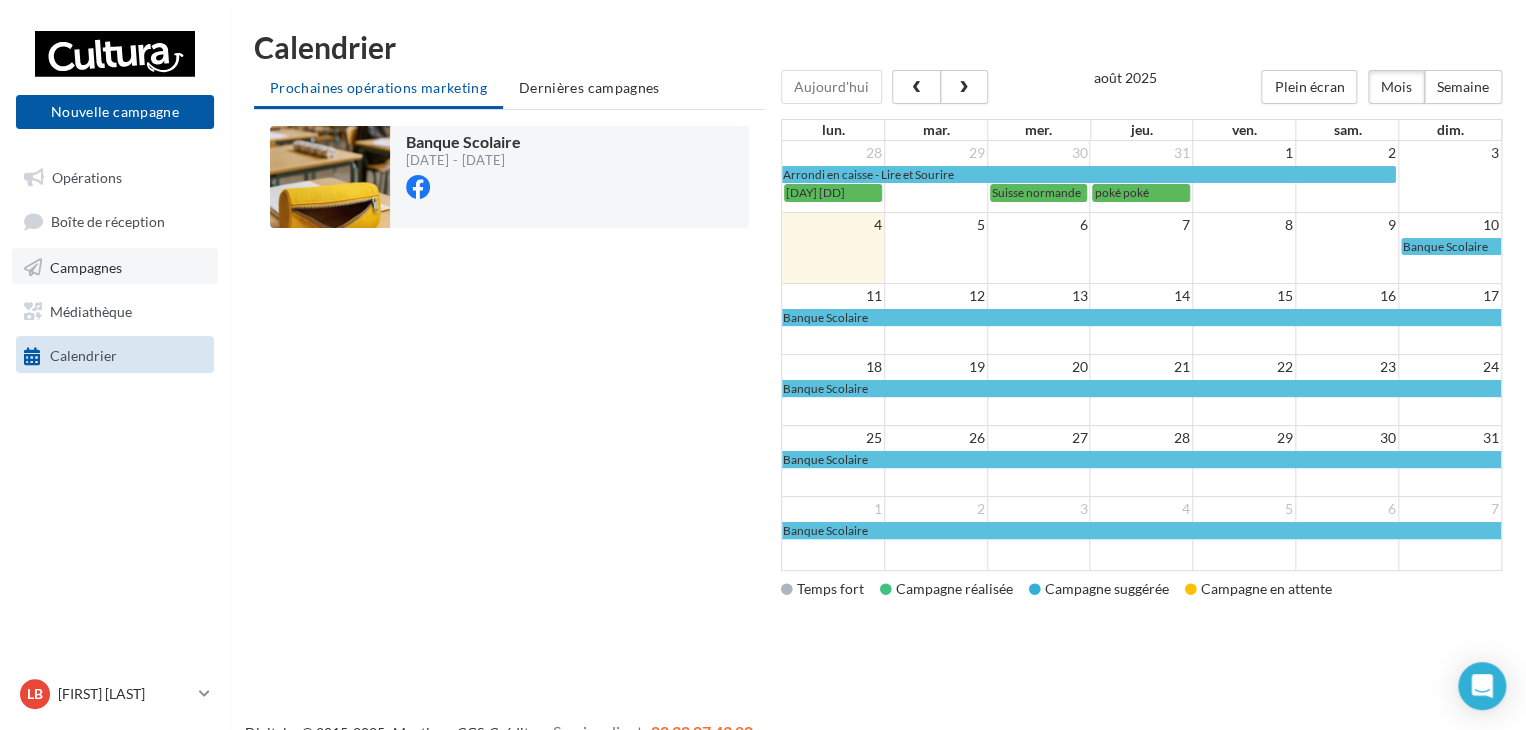click on "Campagnes" at bounding box center [115, 266] 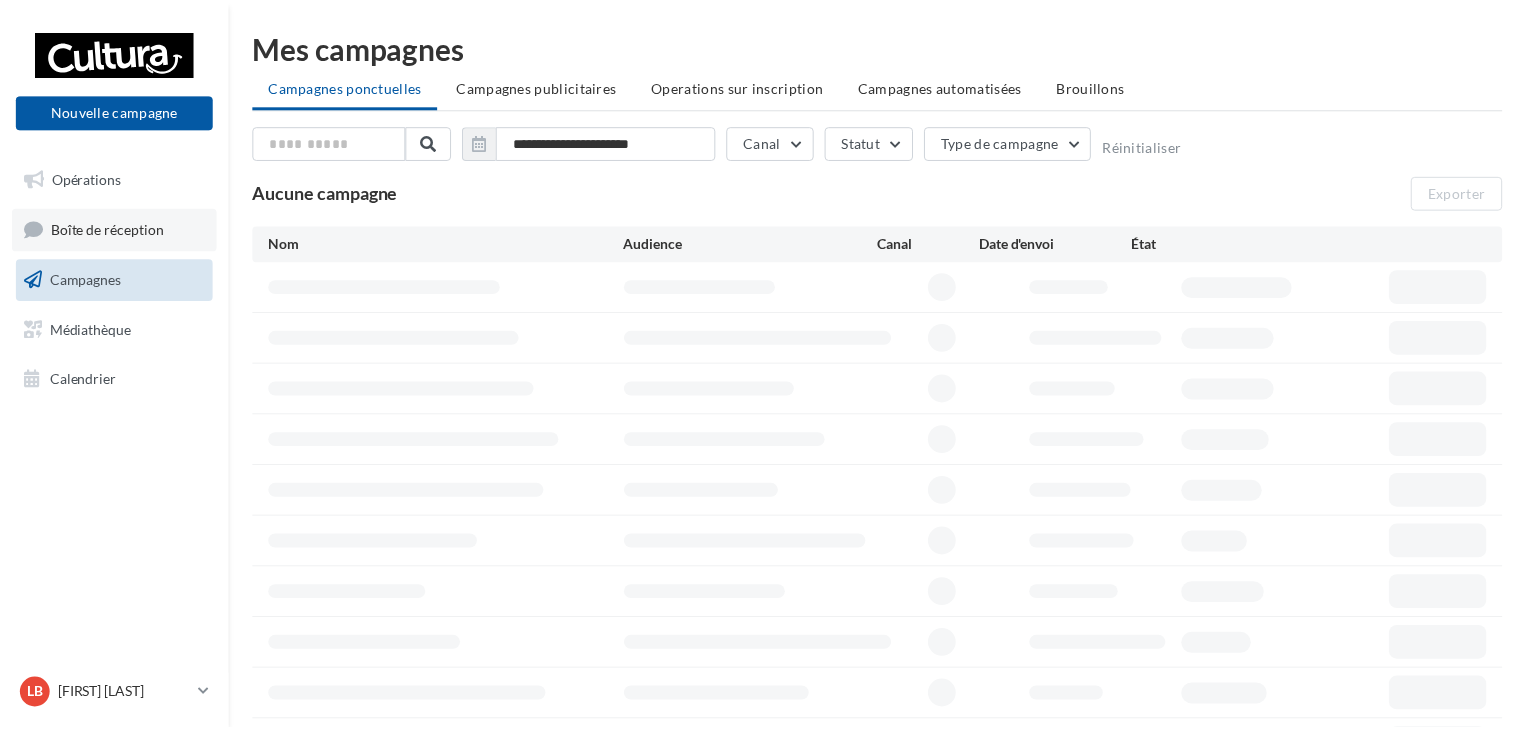 scroll, scrollTop: 0, scrollLeft: 0, axis: both 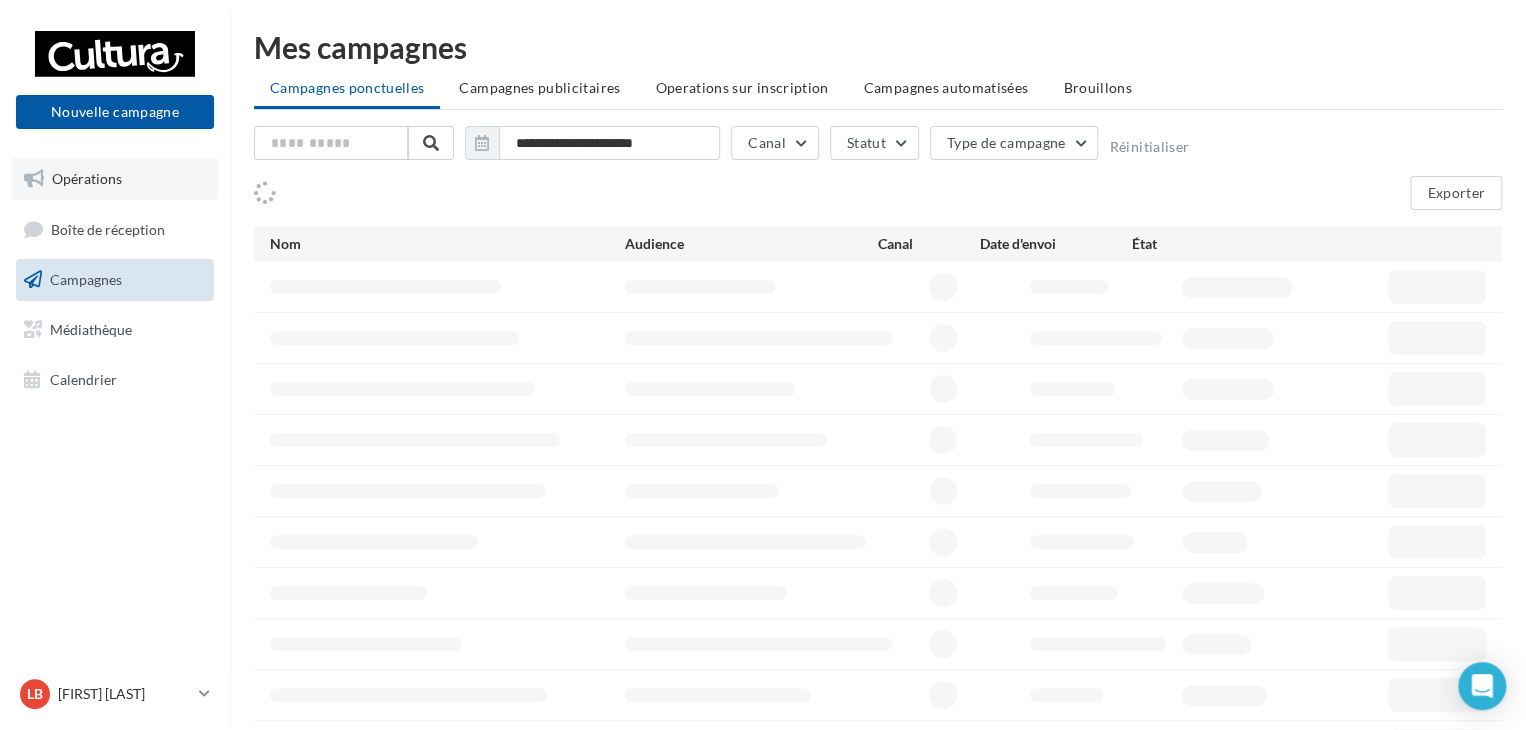 click on "Opérations" at bounding box center [115, 179] 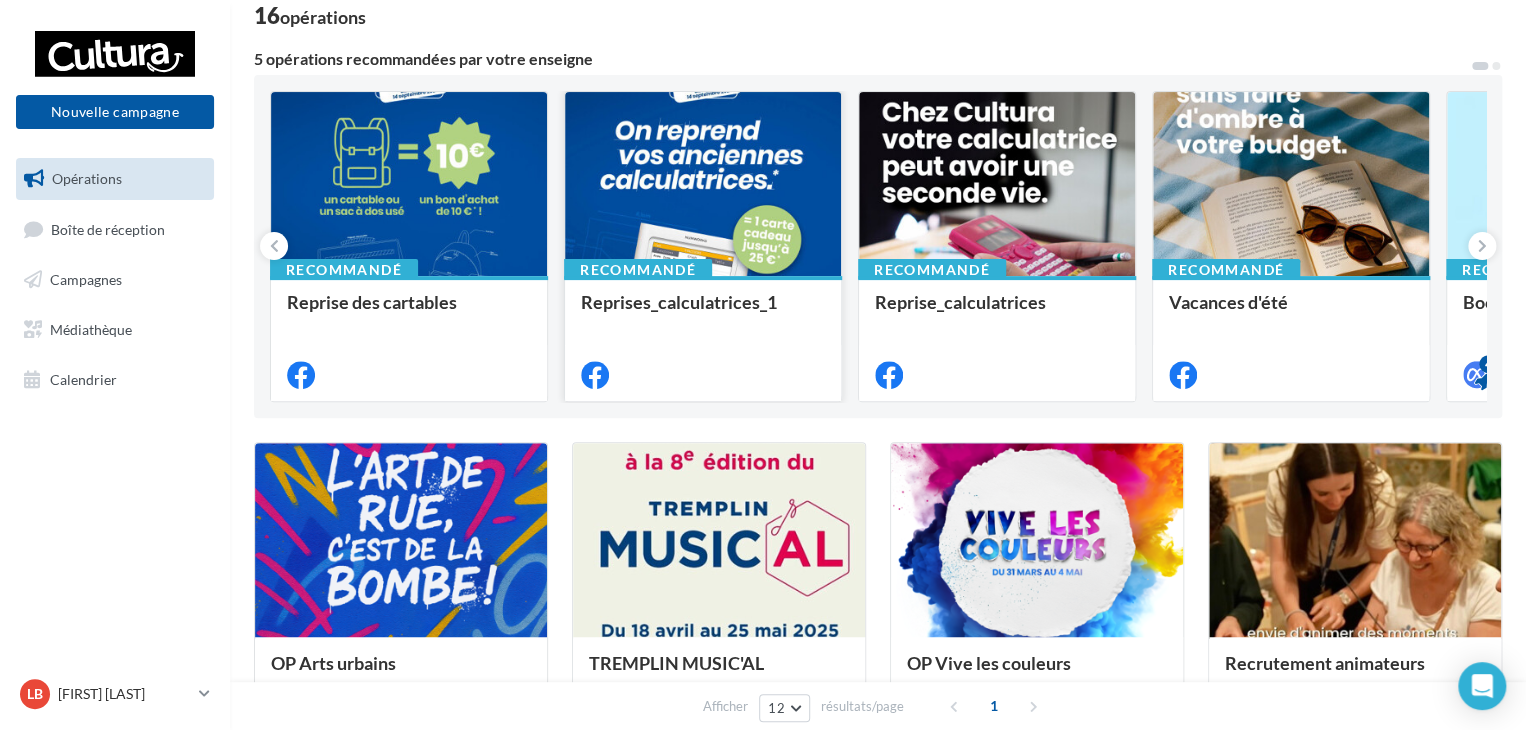 scroll, scrollTop: 0, scrollLeft: 0, axis: both 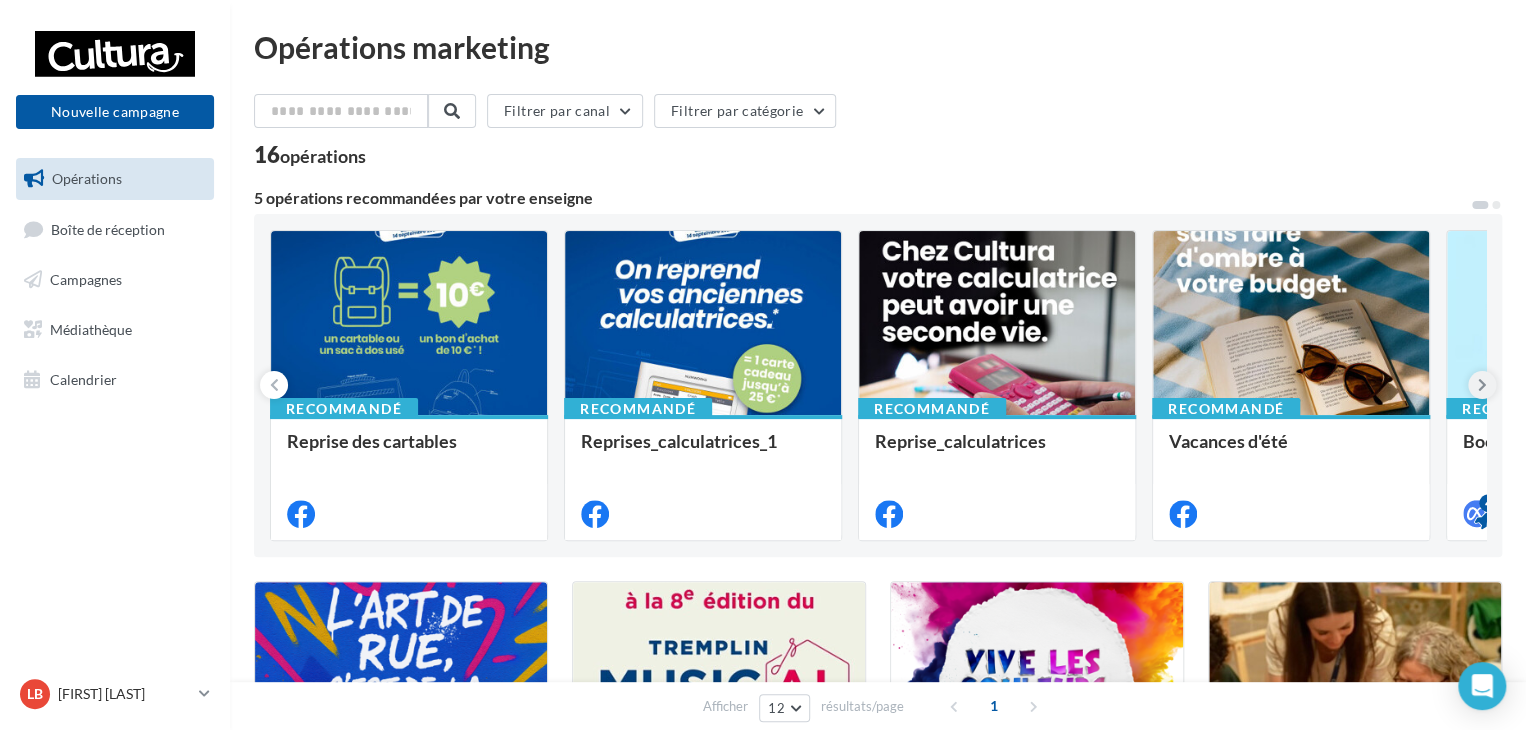 click at bounding box center (1482, 385) 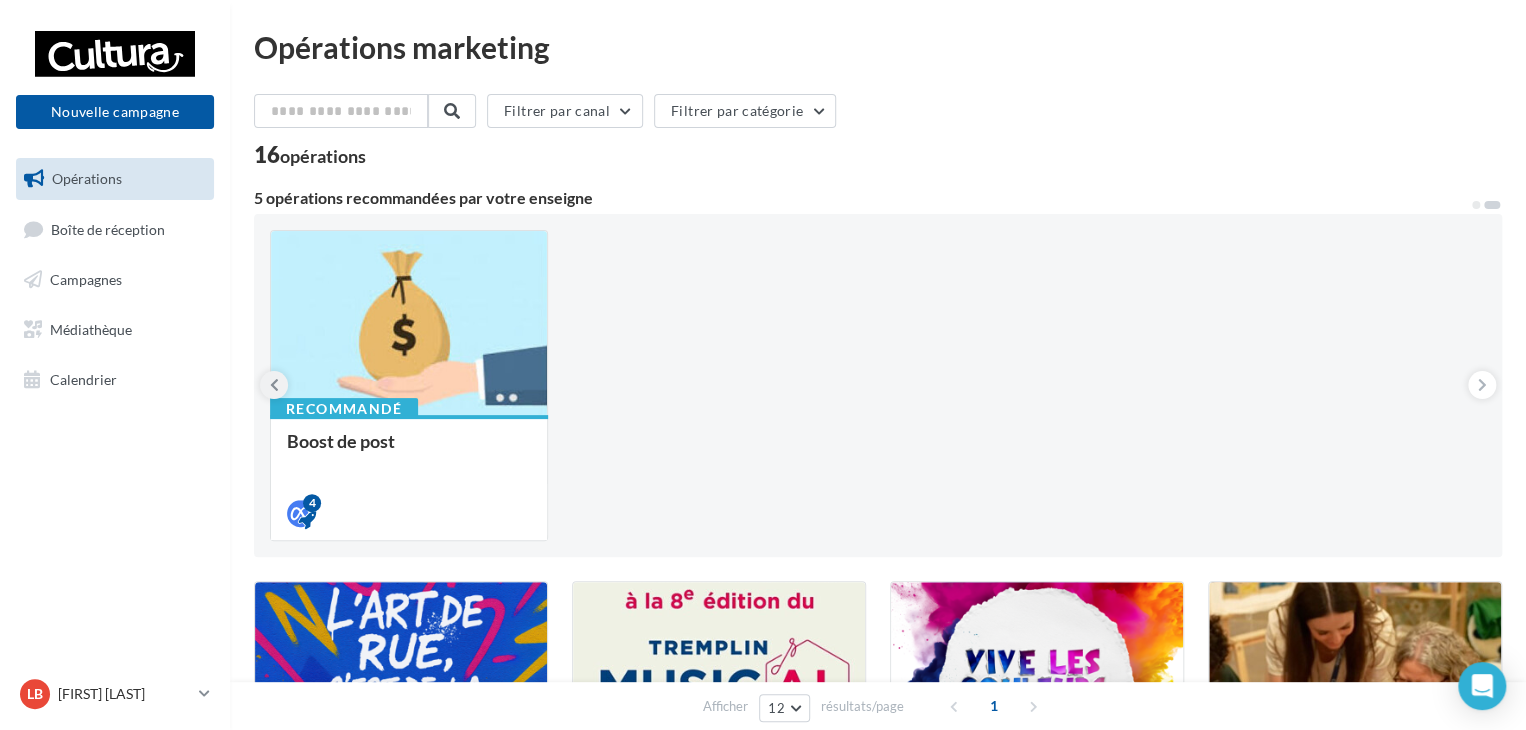click at bounding box center (274, 385) 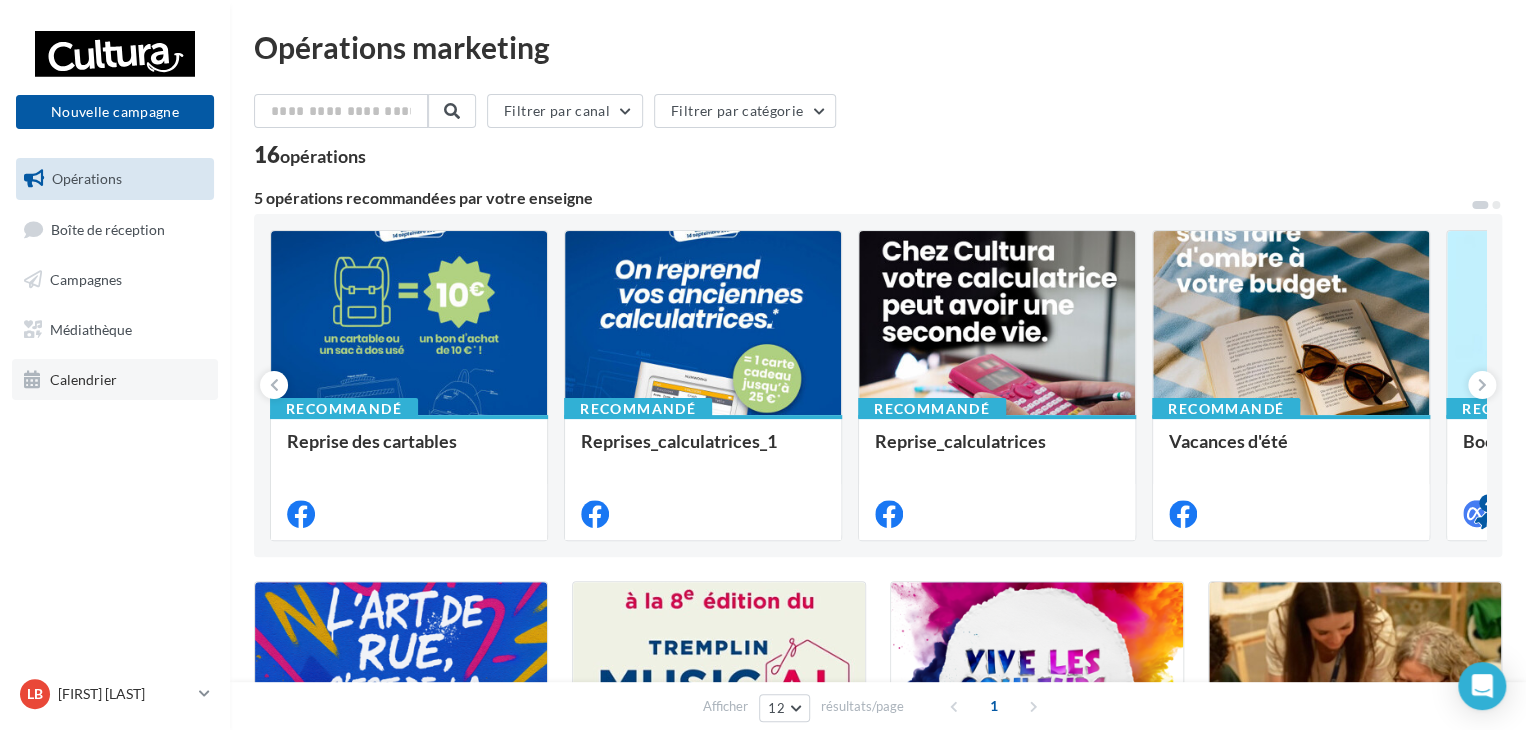 click on "Calendrier" at bounding box center [83, 378] 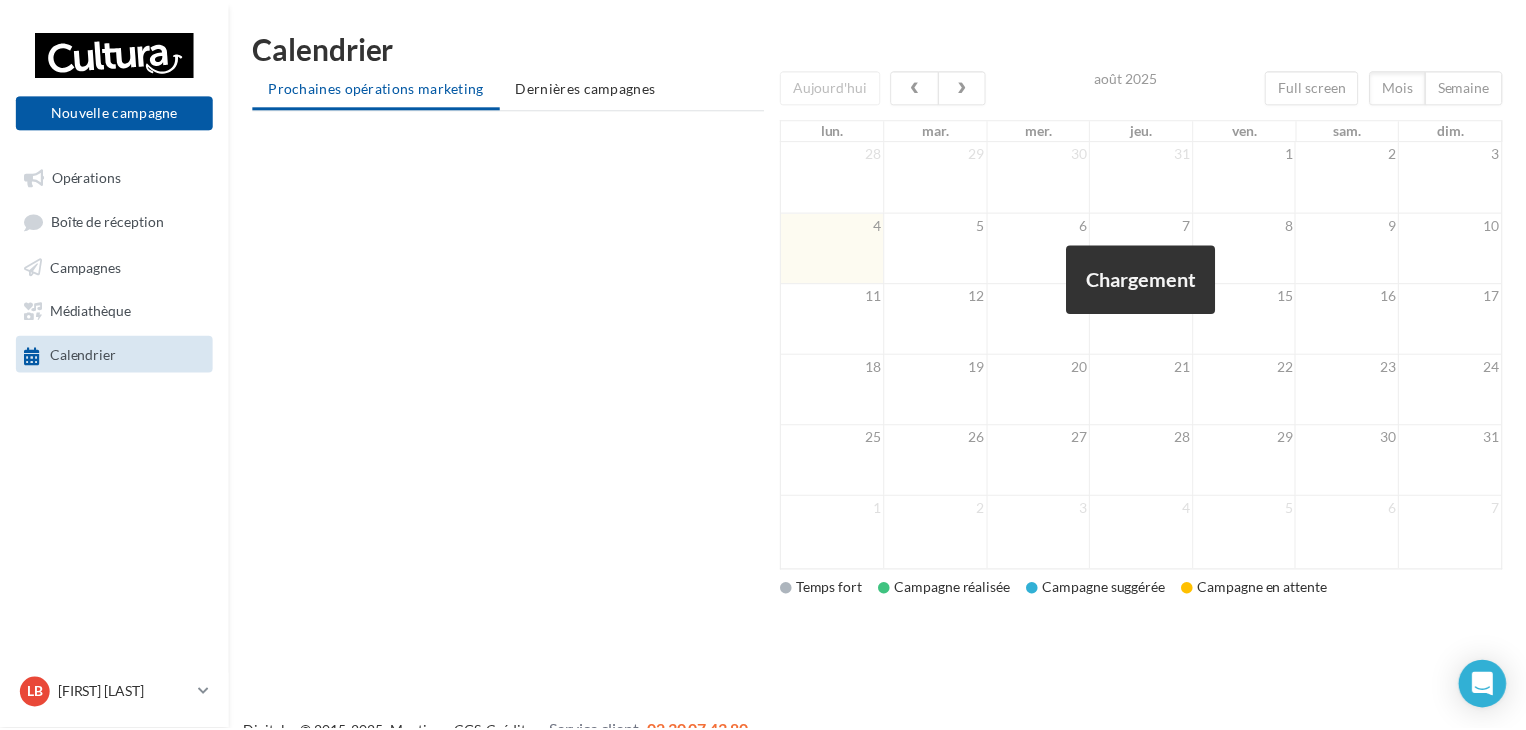 scroll, scrollTop: 0, scrollLeft: 0, axis: both 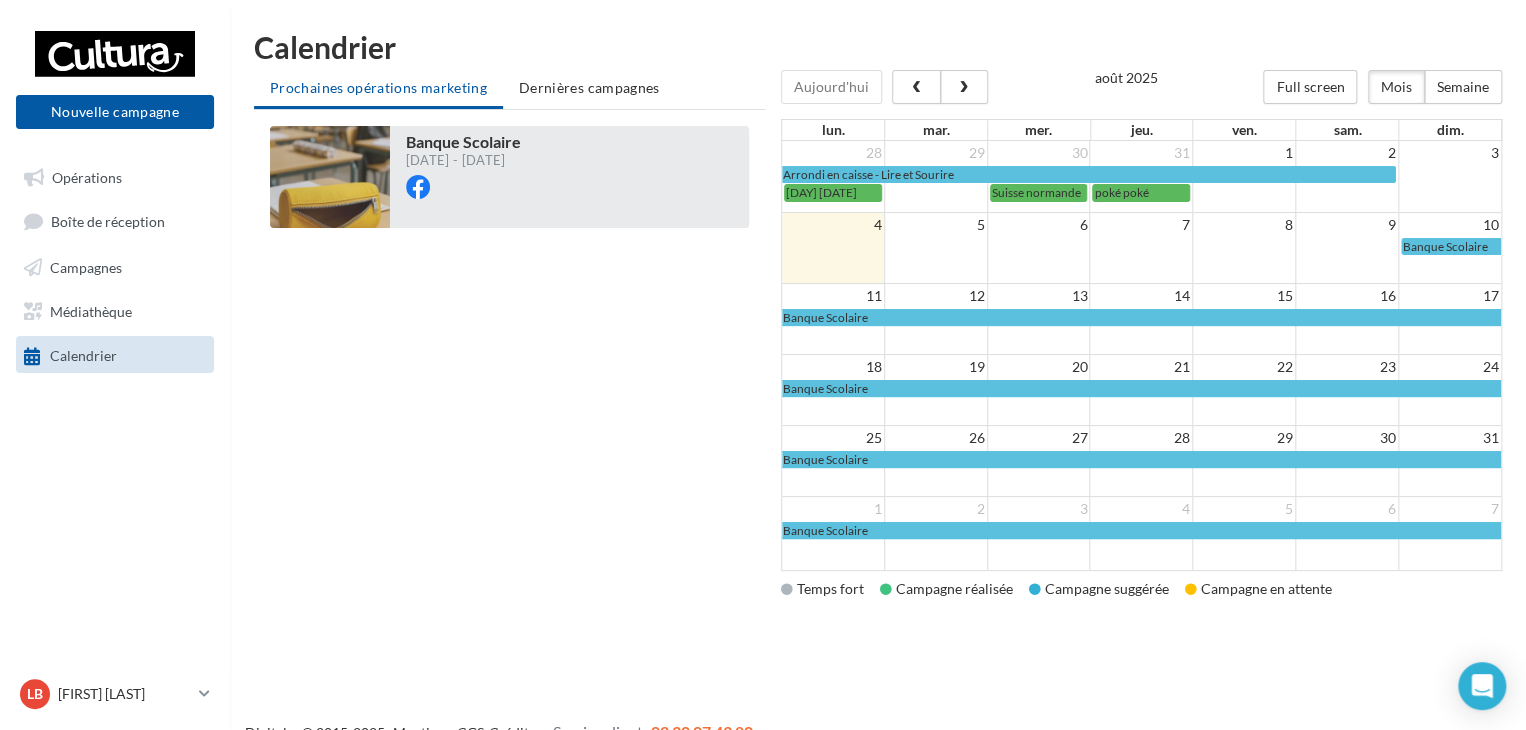 click at bounding box center (418, 187) 